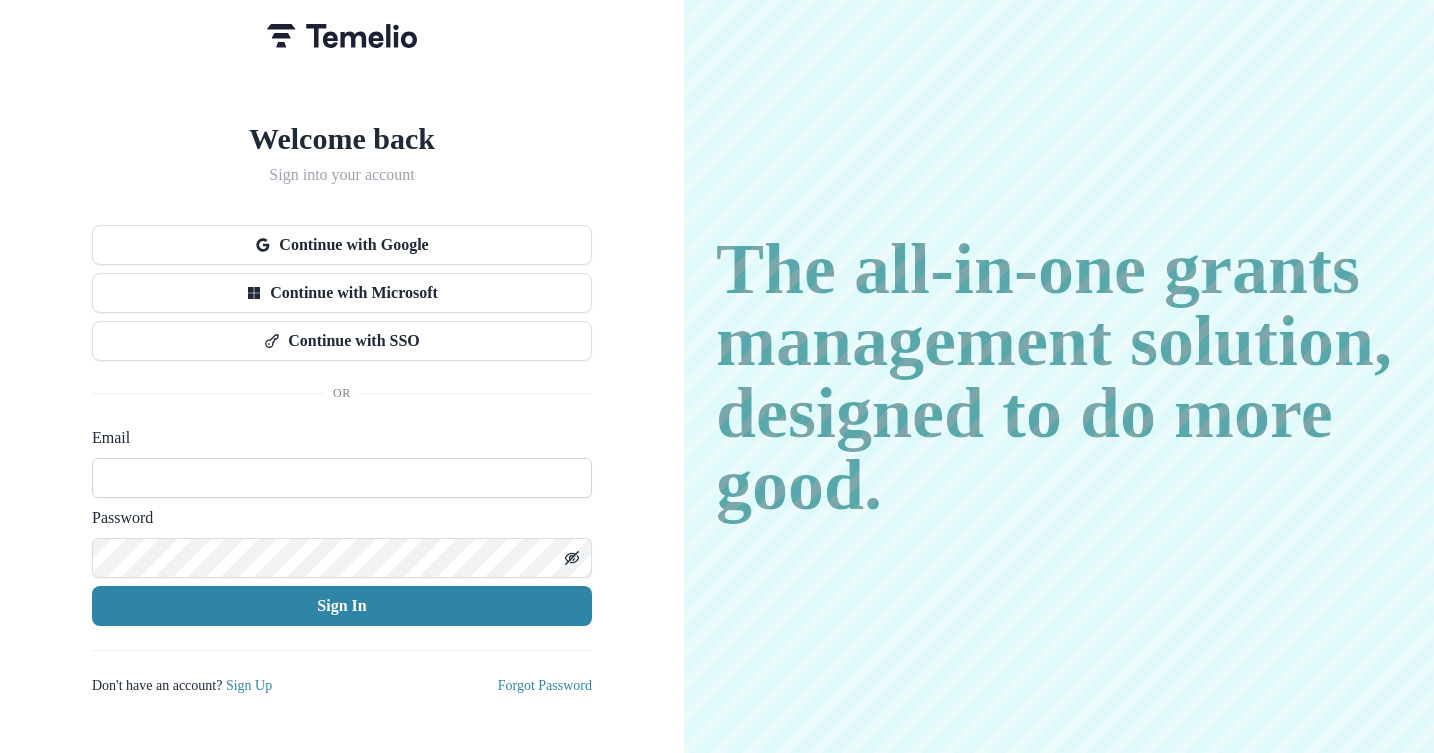 scroll, scrollTop: 0, scrollLeft: 0, axis: both 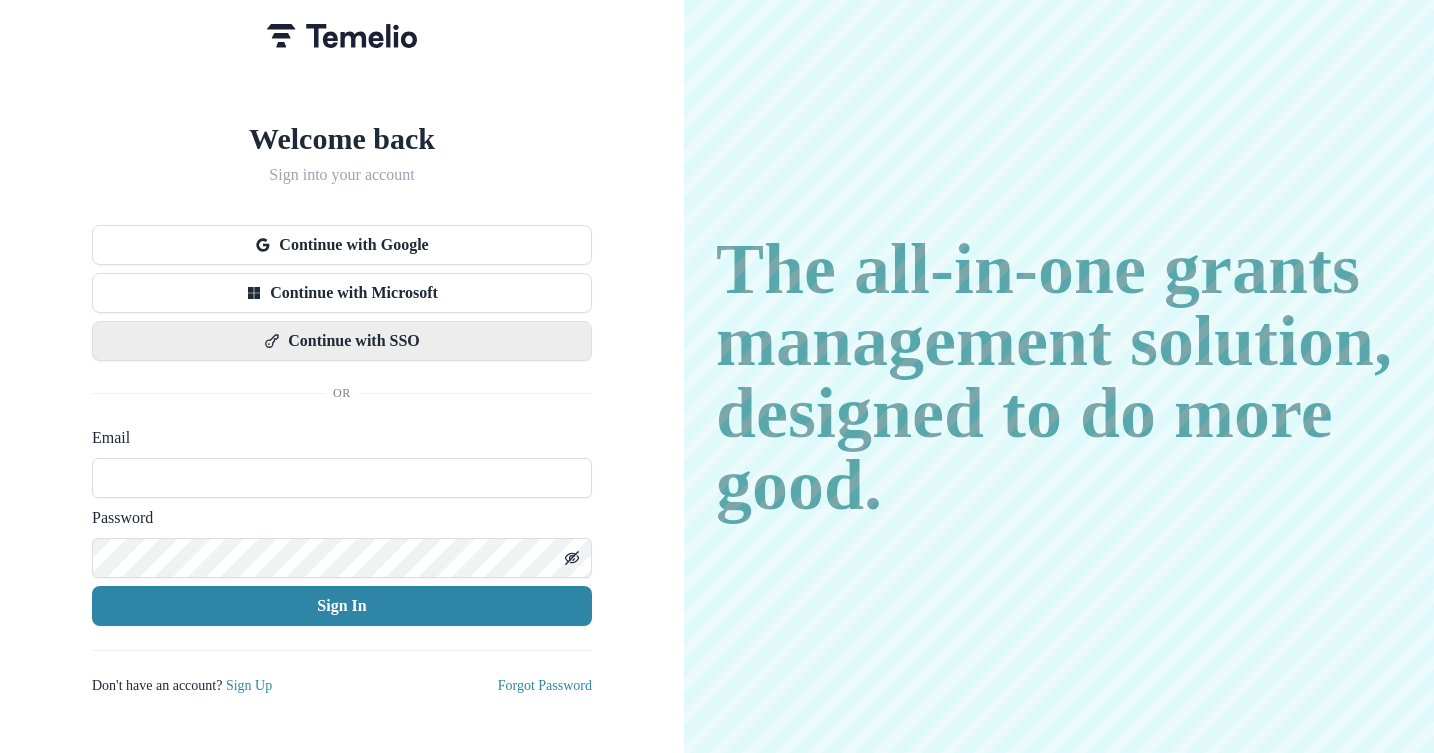click on "Continue with SSO" at bounding box center (342, 341) 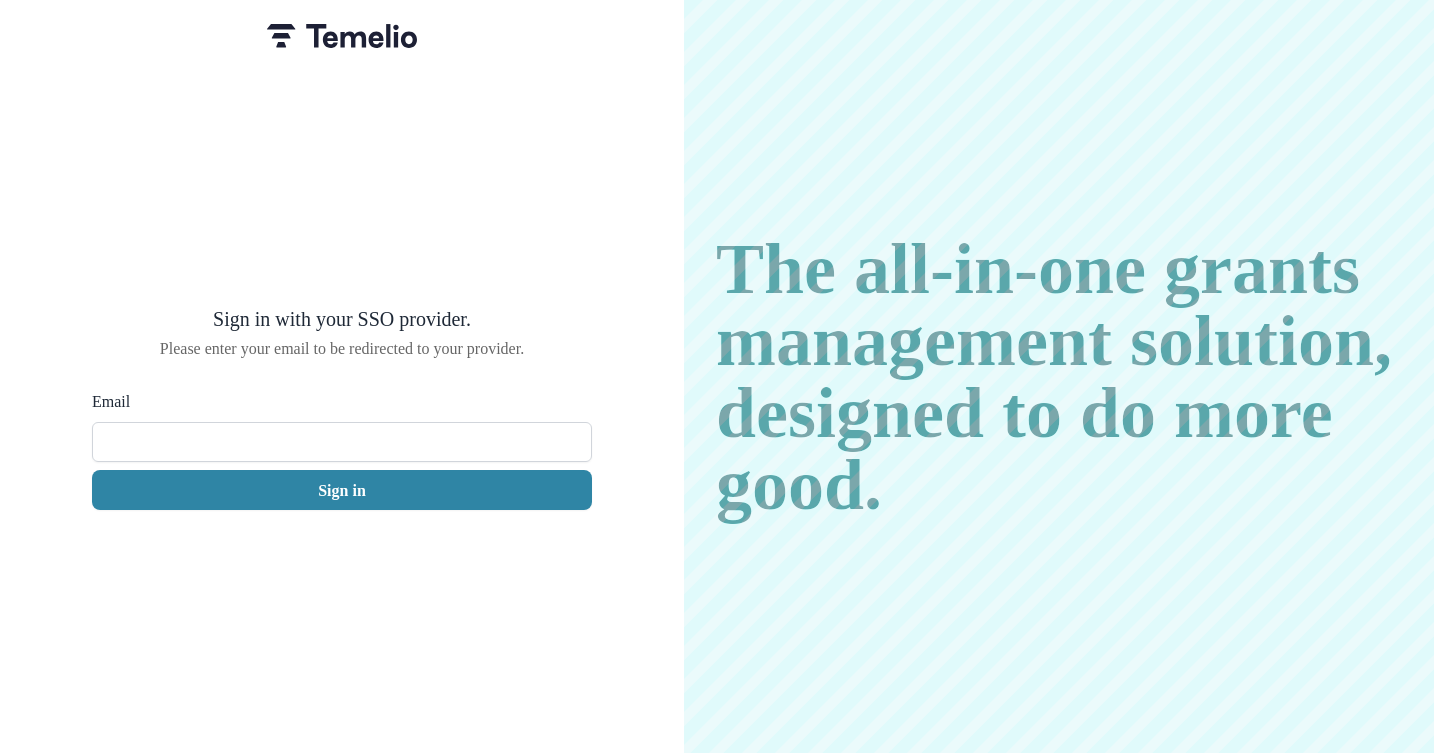 click on "Email" at bounding box center (342, 442) 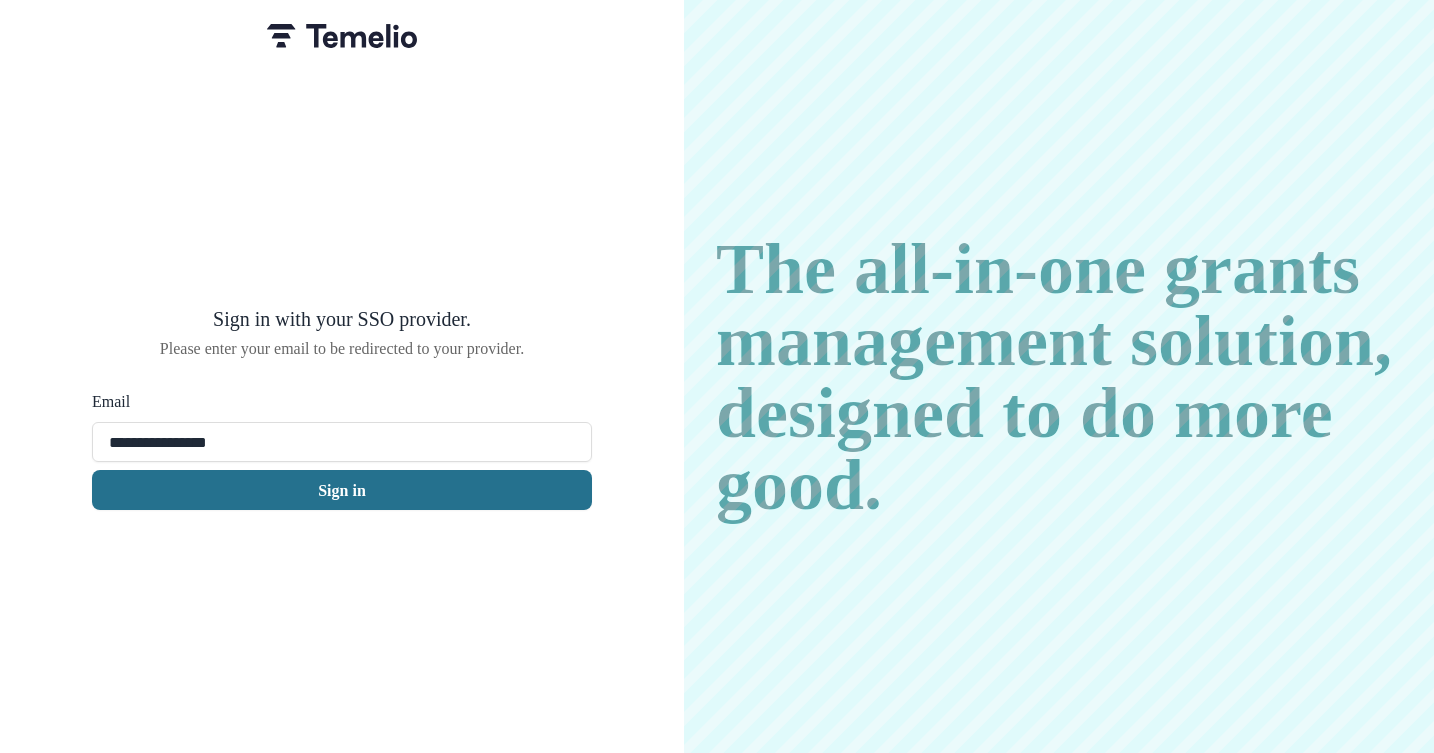 type on "**********" 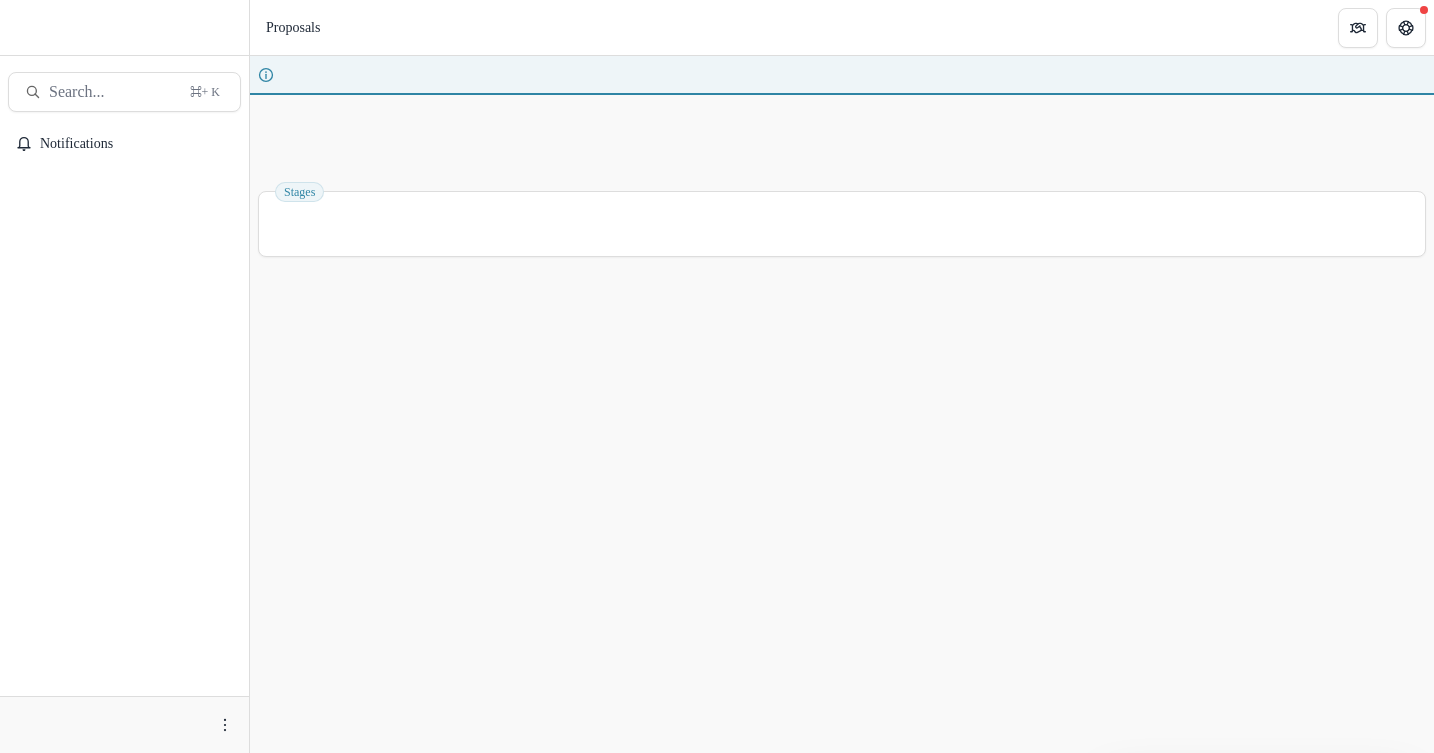 scroll, scrollTop: 0, scrollLeft: 0, axis: both 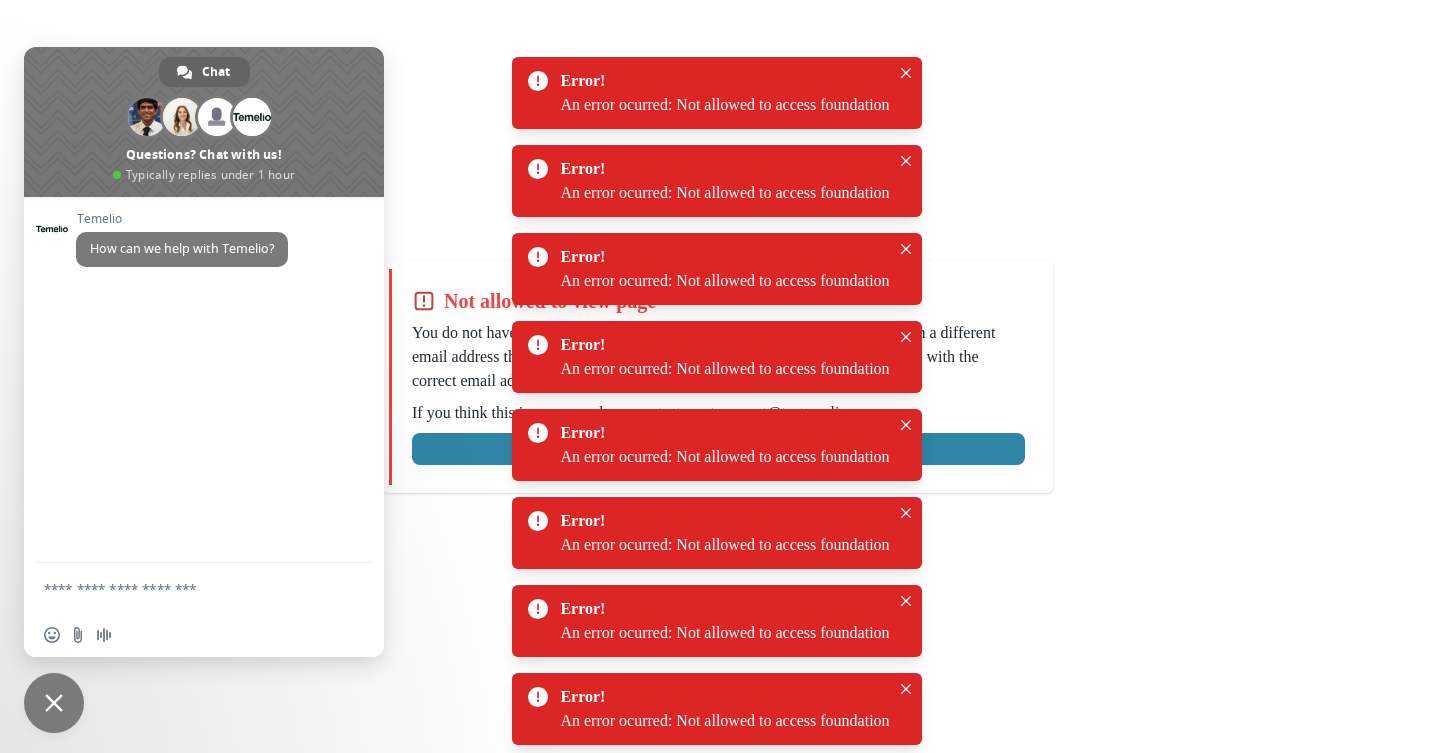 click at bounding box center [54, 703] 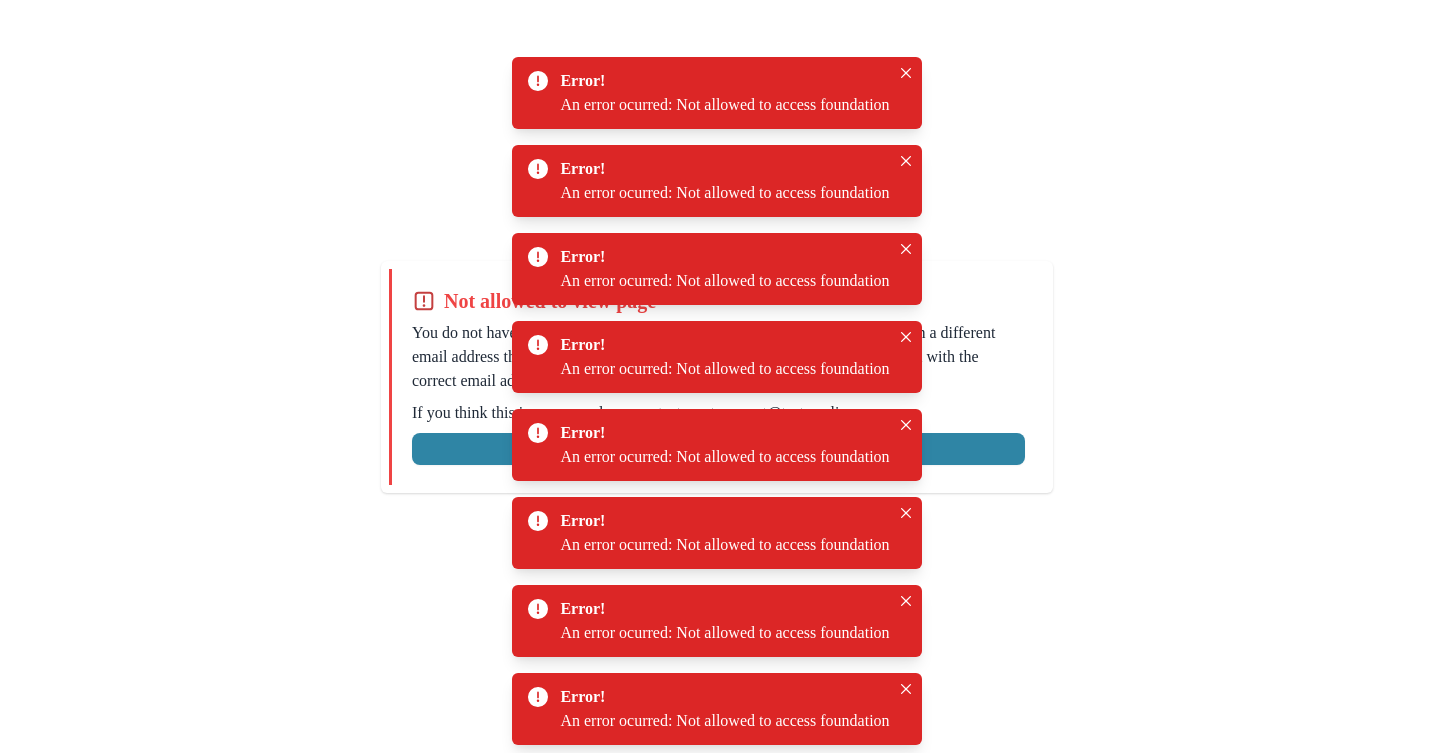 click on "Not allowed to view page You do not have permission to view the page. It is likely that you logged in with a different email address that the one you were granted access for. Logout and sign back in with the correct email address. If you think this is an error, please contact us at support@[EMAIL] . Logout" at bounding box center [717, 376] 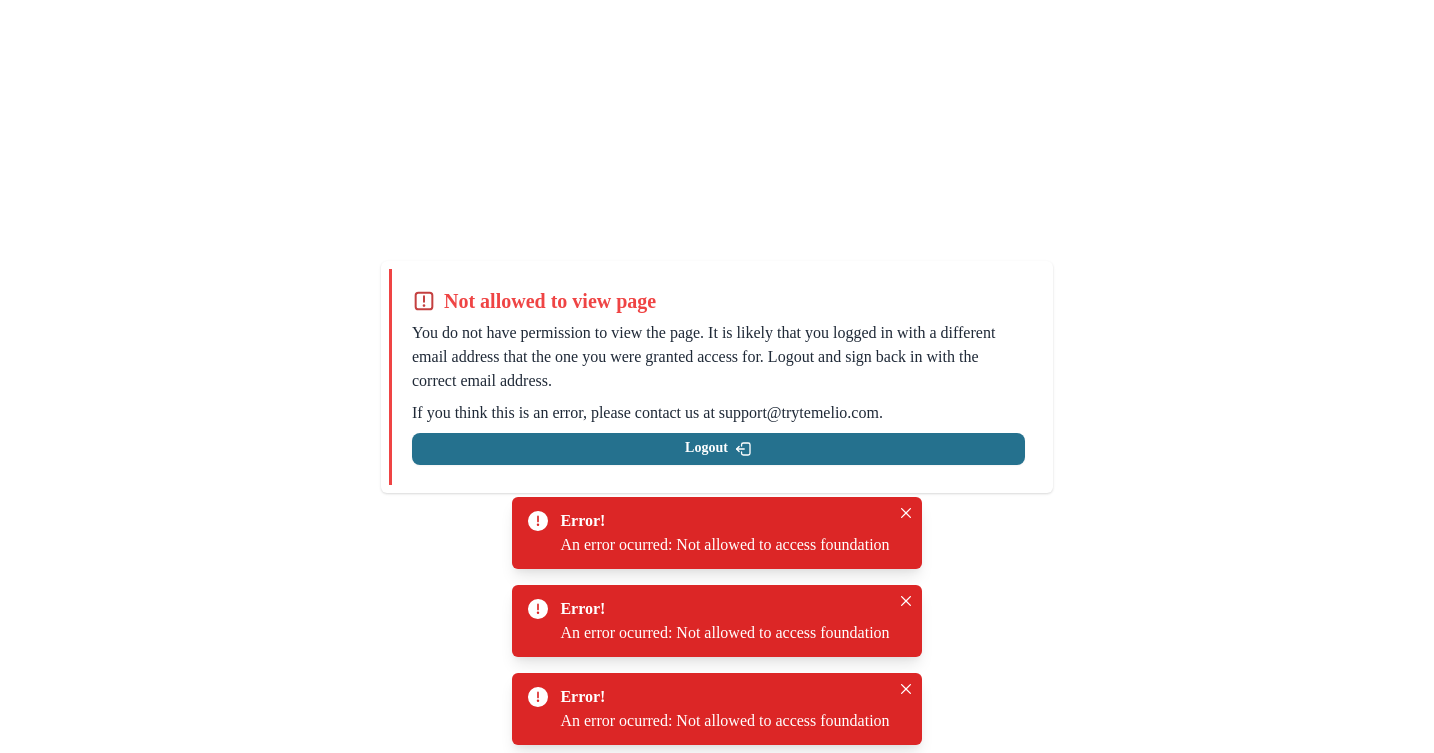 click on "Logout" at bounding box center [718, 449] 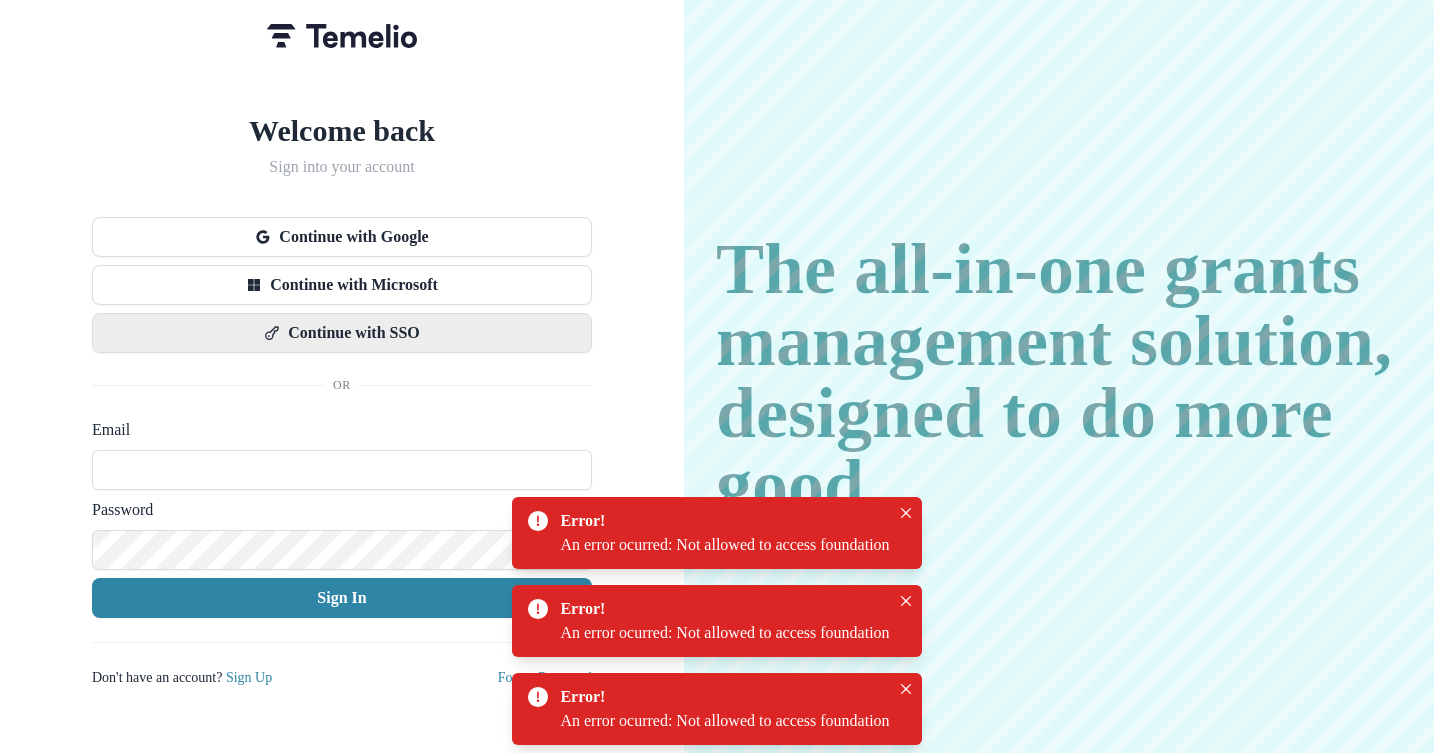 click on "Continue with SSO" at bounding box center [342, 333] 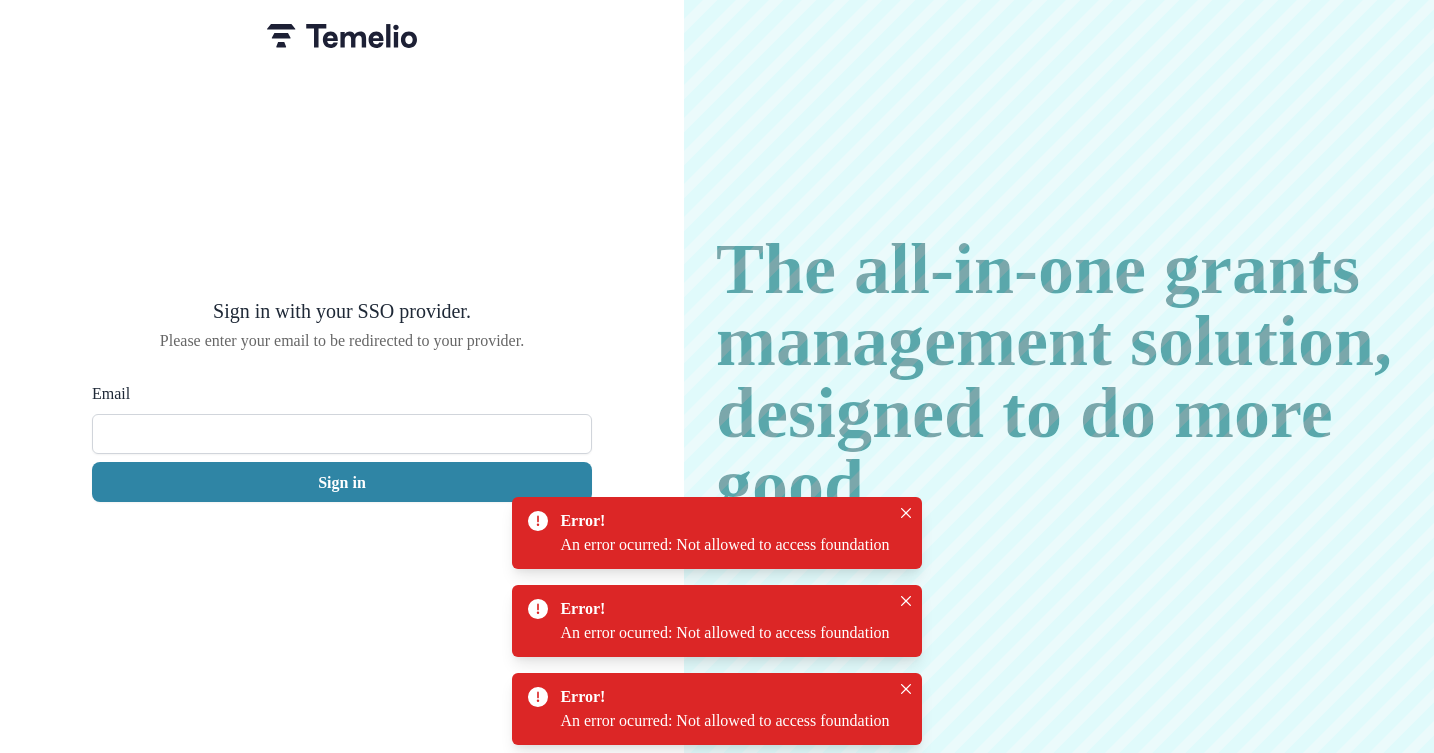 click on "Email" at bounding box center [342, 434] 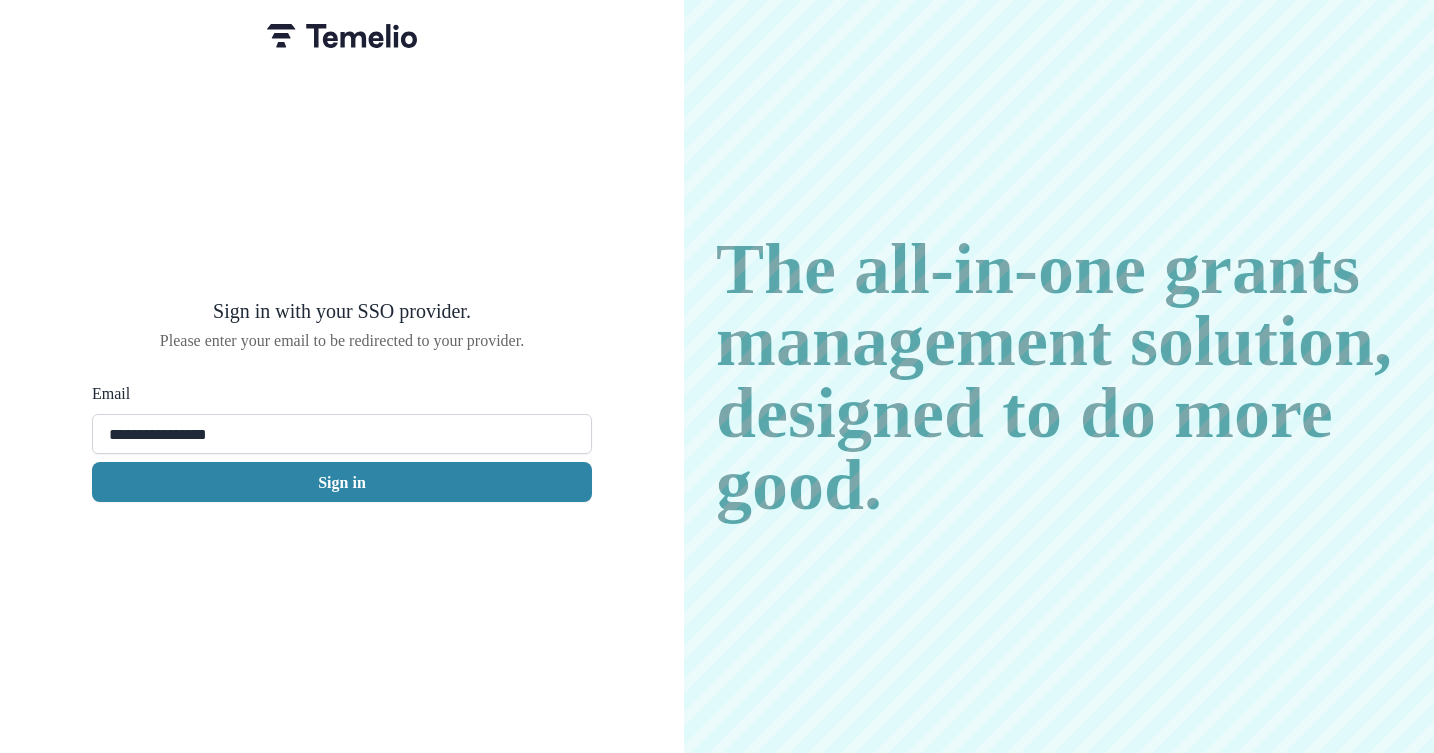 type on "**********" 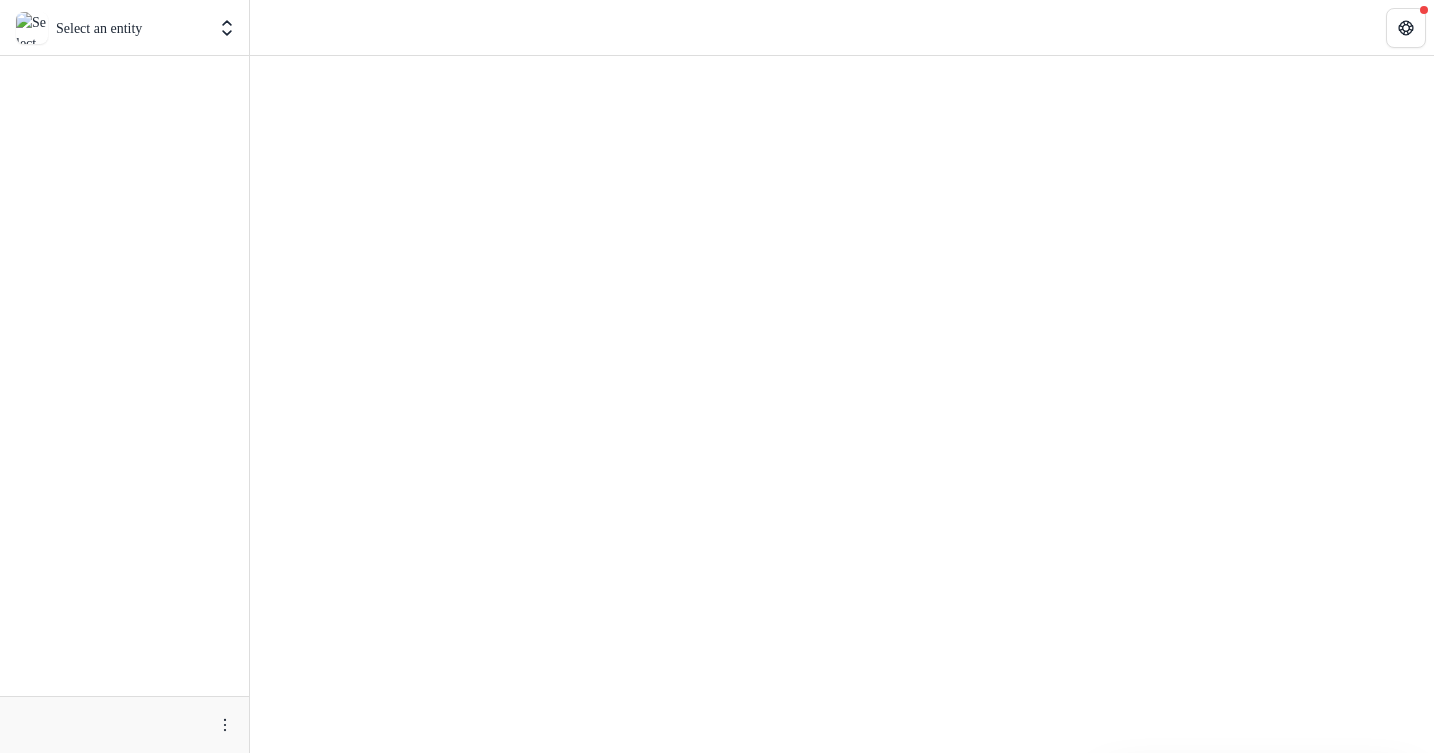 scroll, scrollTop: 0, scrollLeft: 0, axis: both 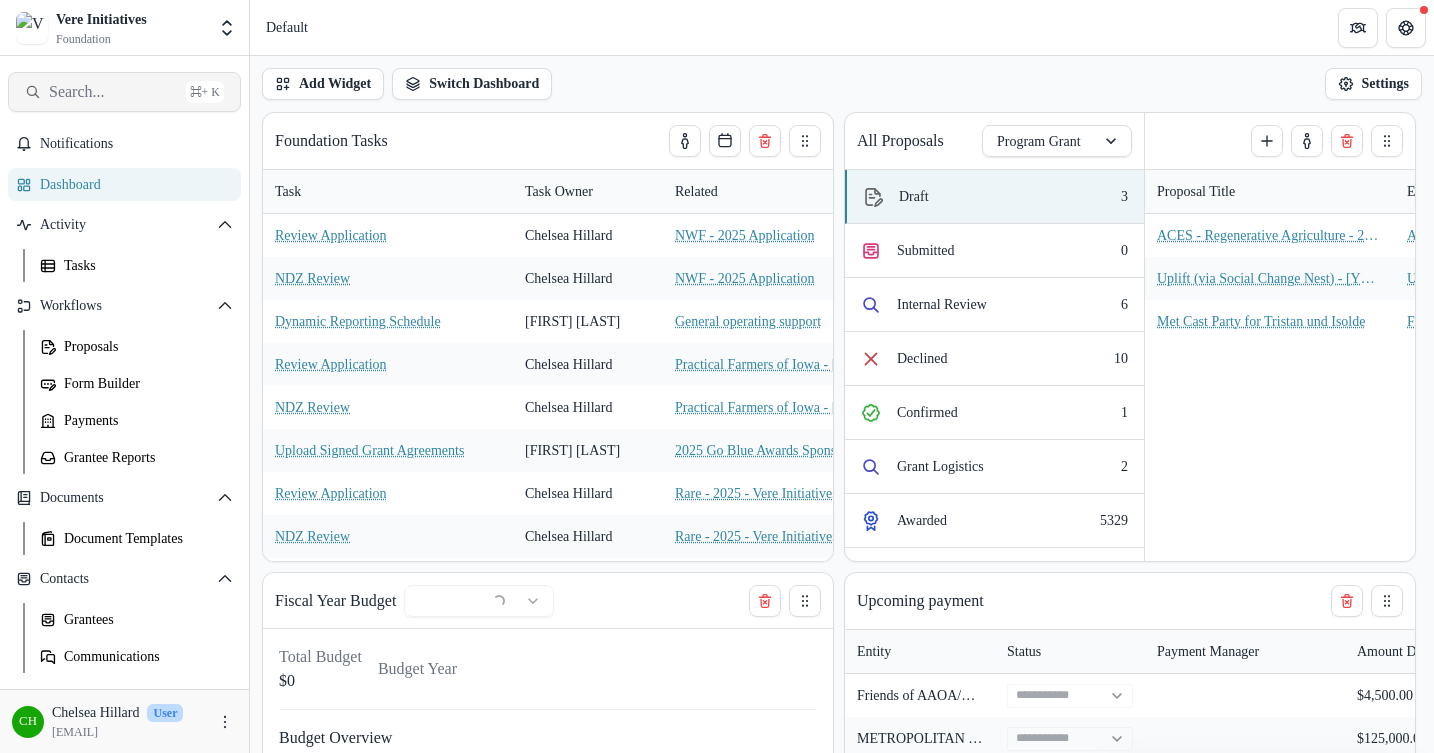 click on "Search..." at bounding box center (113, 91) 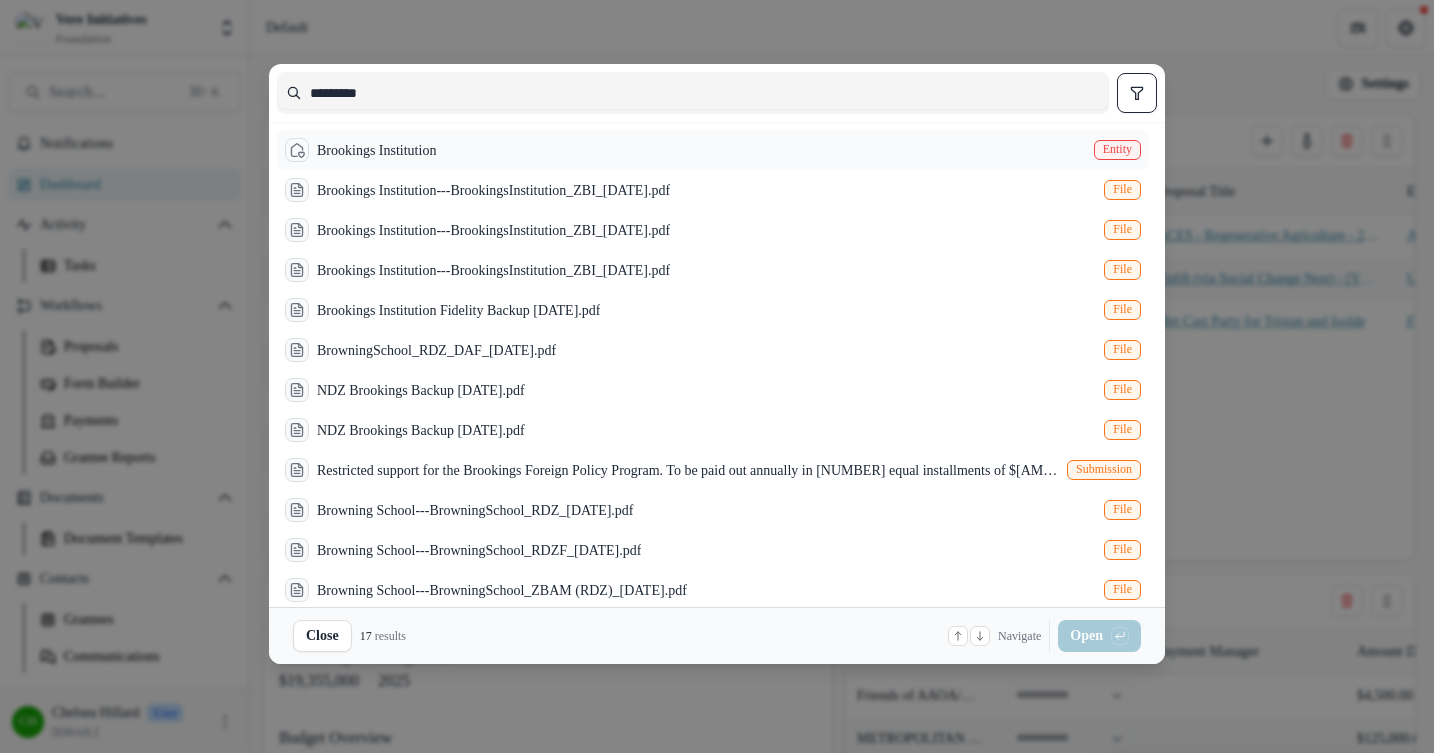 type on "*********" 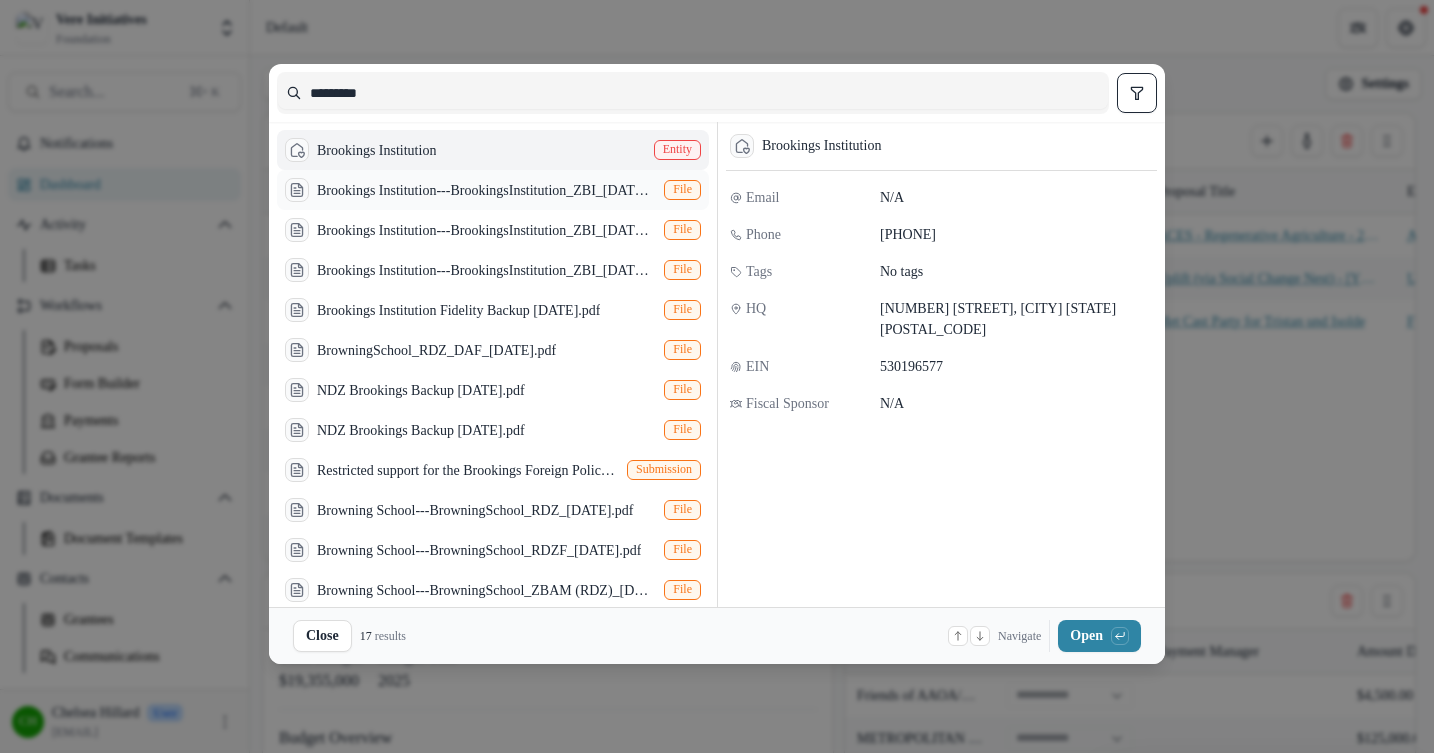 click on "Brookings Institution---BrookingsInstitution_ZBI_[DATE].pdf" at bounding box center (486, 190) 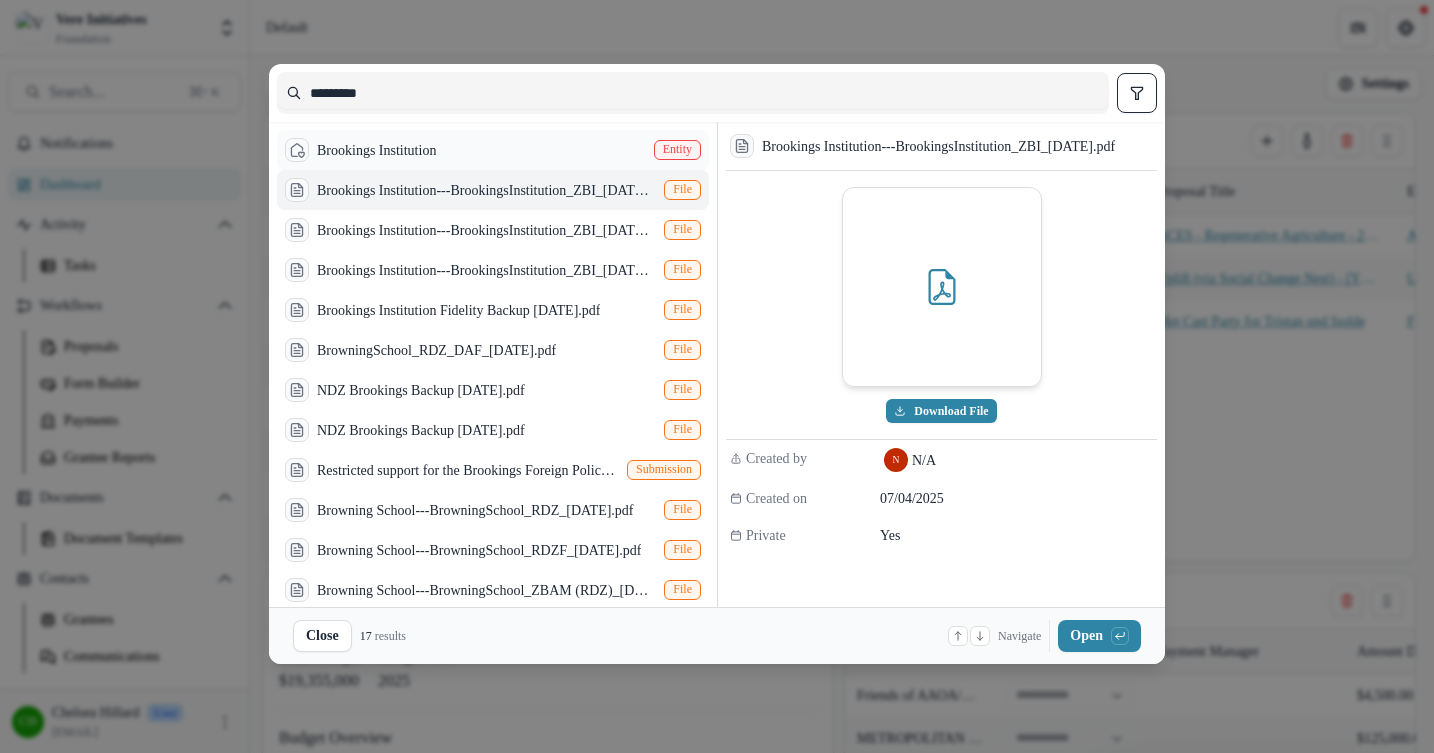 click on "Brookings Institution Entity" at bounding box center (493, 150) 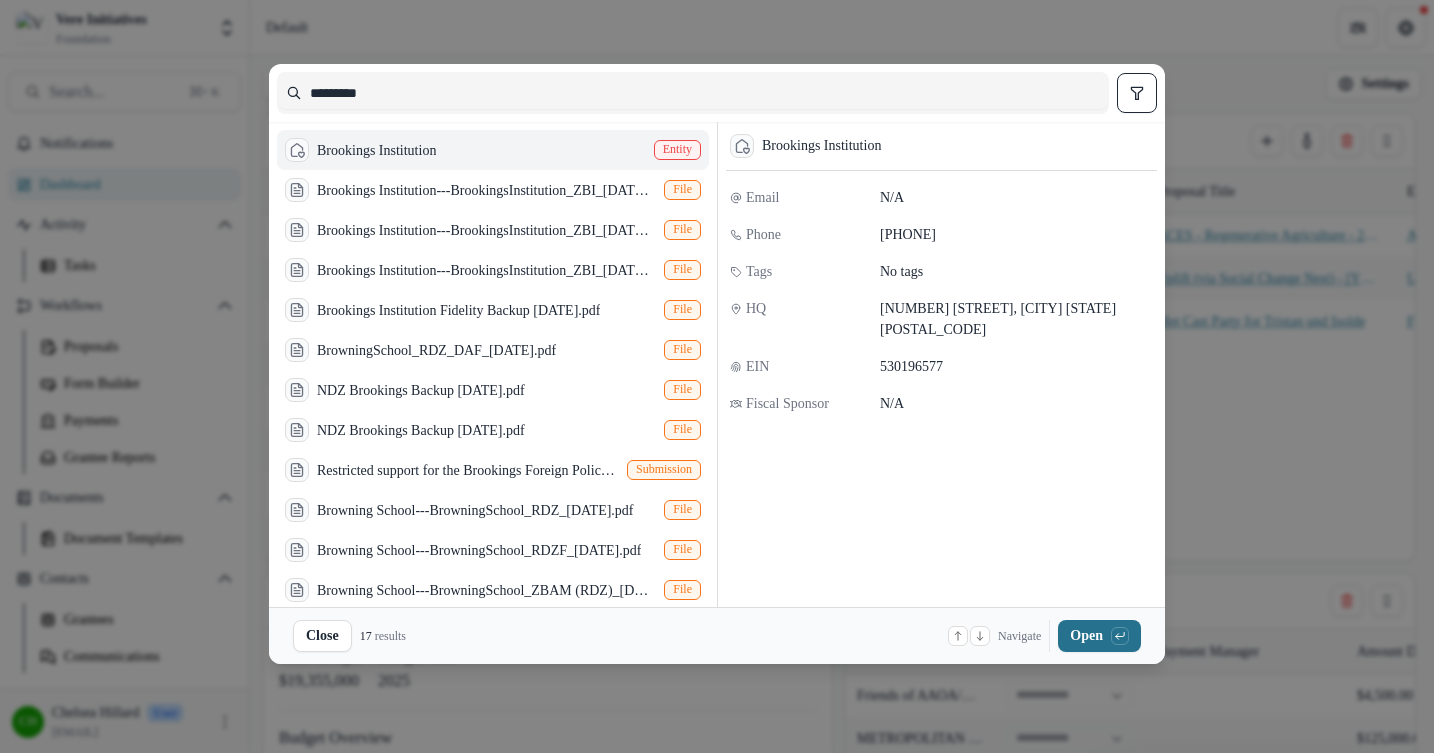 click on "Open with enter key" at bounding box center (1099, 636) 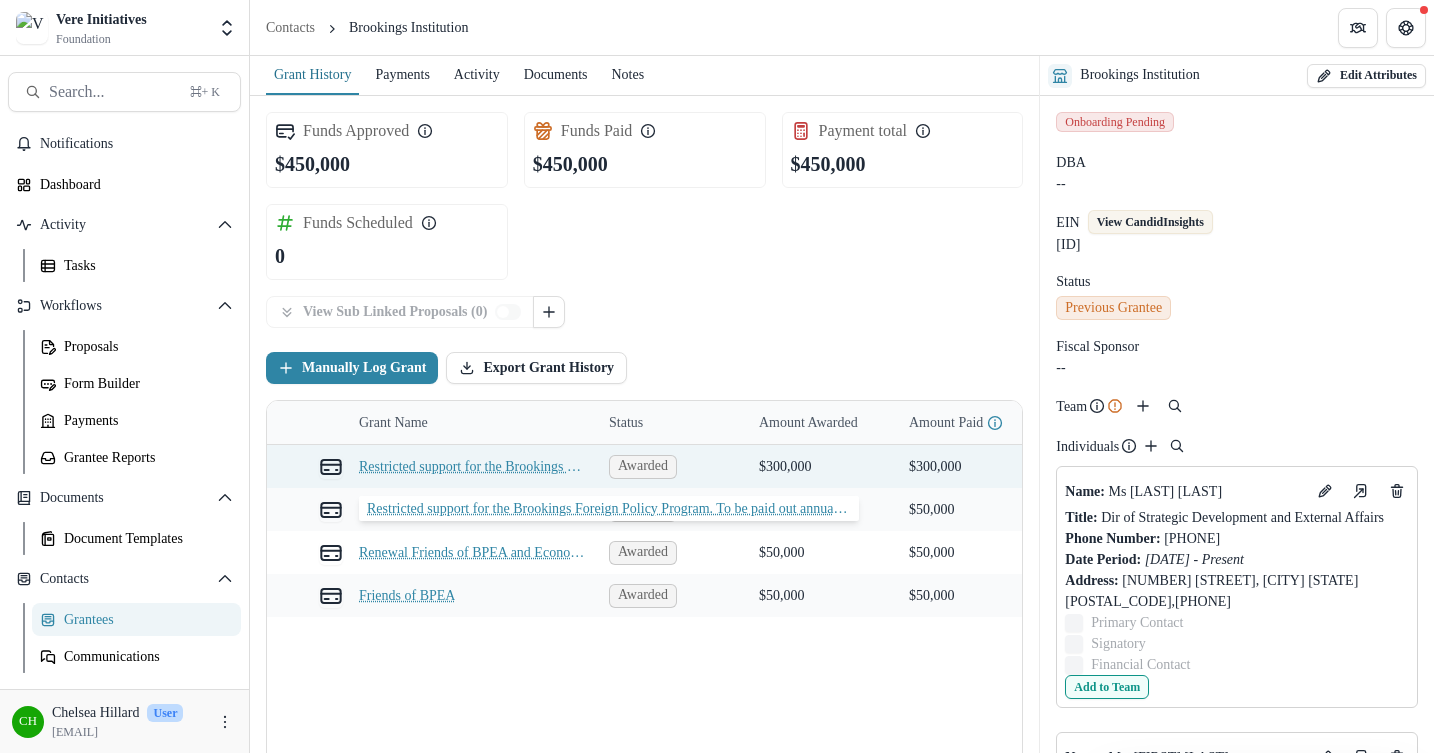click on "Restricted support for the Brookings Foreign Policy Program. To be paid out annually in [NUMBER] equal installments of $[AMOUNT]." at bounding box center [472, 466] 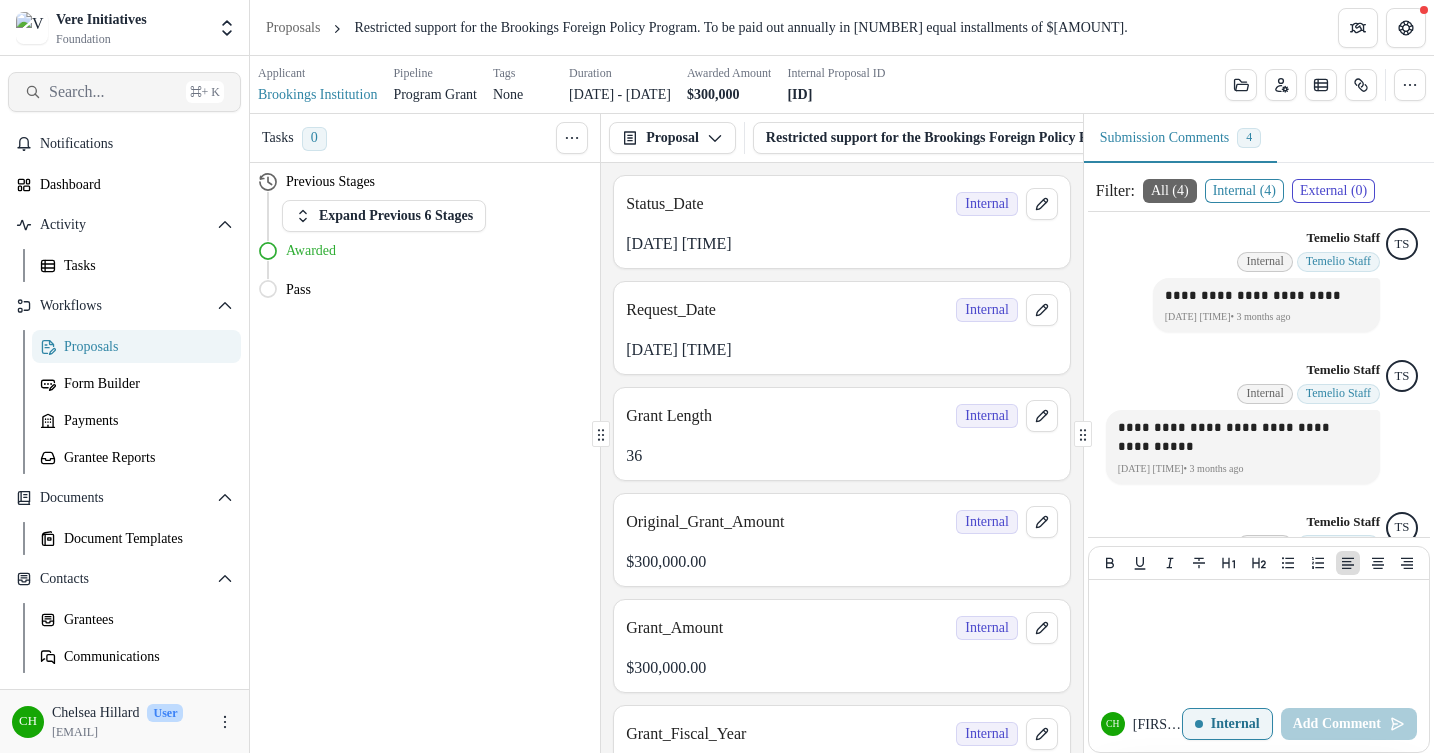 click on "Search..." at bounding box center [113, 91] 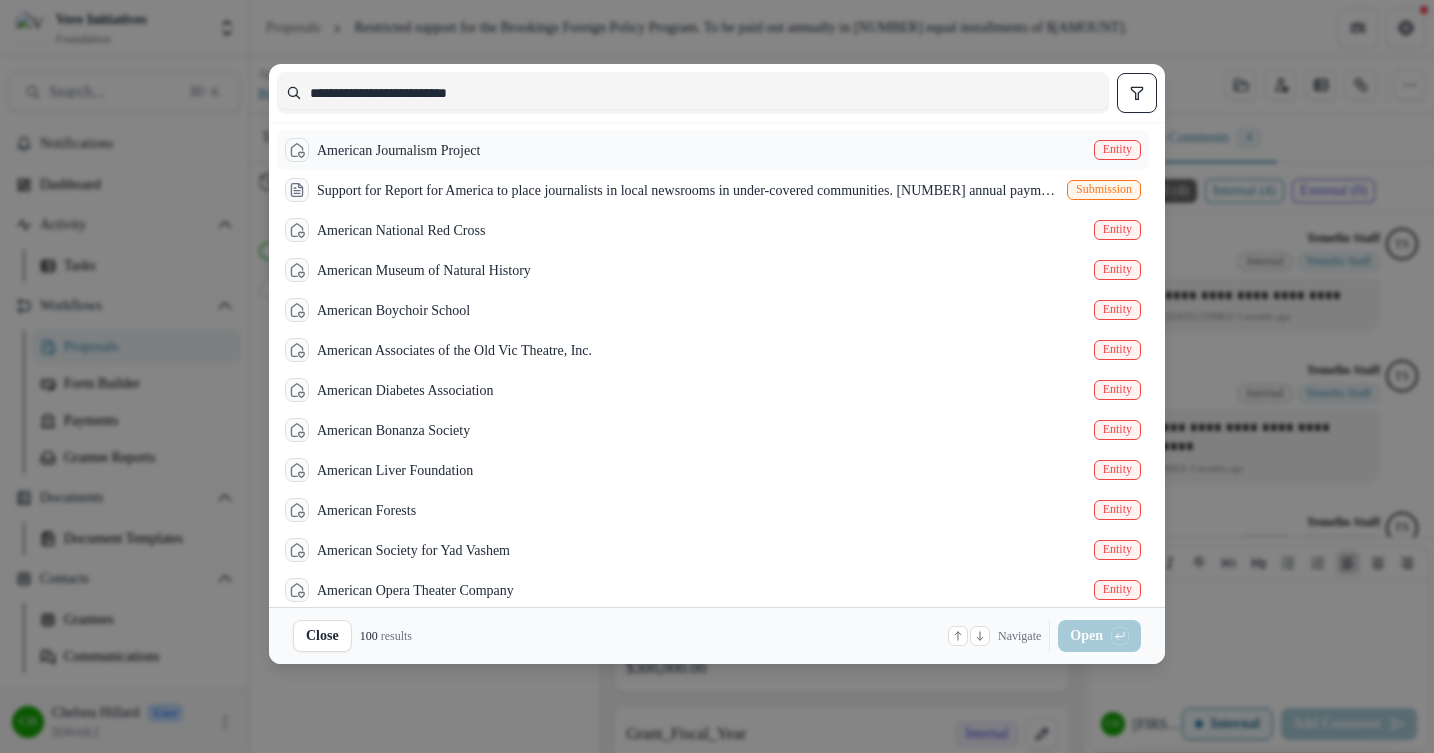 type on "**********" 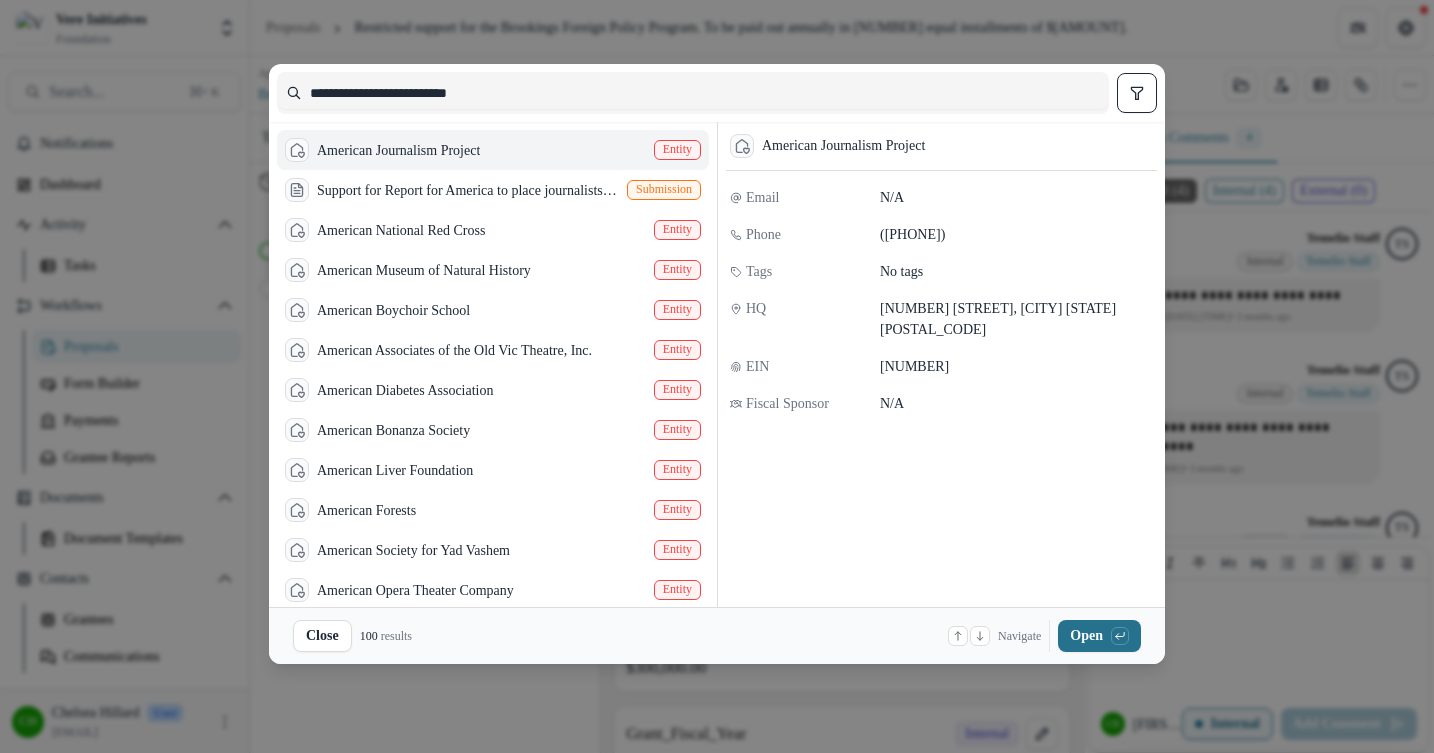 click at bounding box center (1117, 637) 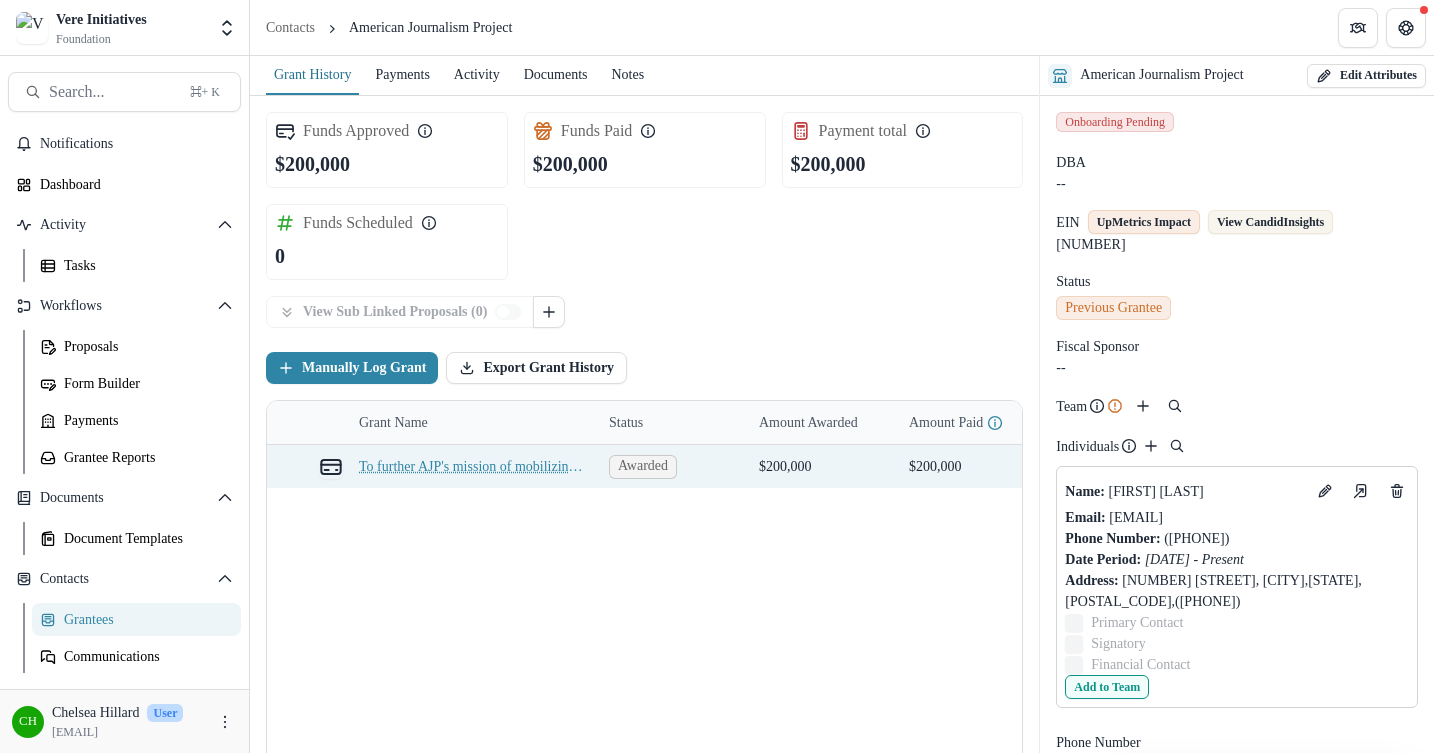 click on "To further AJP's mission of mobilizing a movement to support local news, especially in the field of venture support to provide coaching, operational support, and strategic guidance to startup nonprofit news entities." at bounding box center [472, 466] 